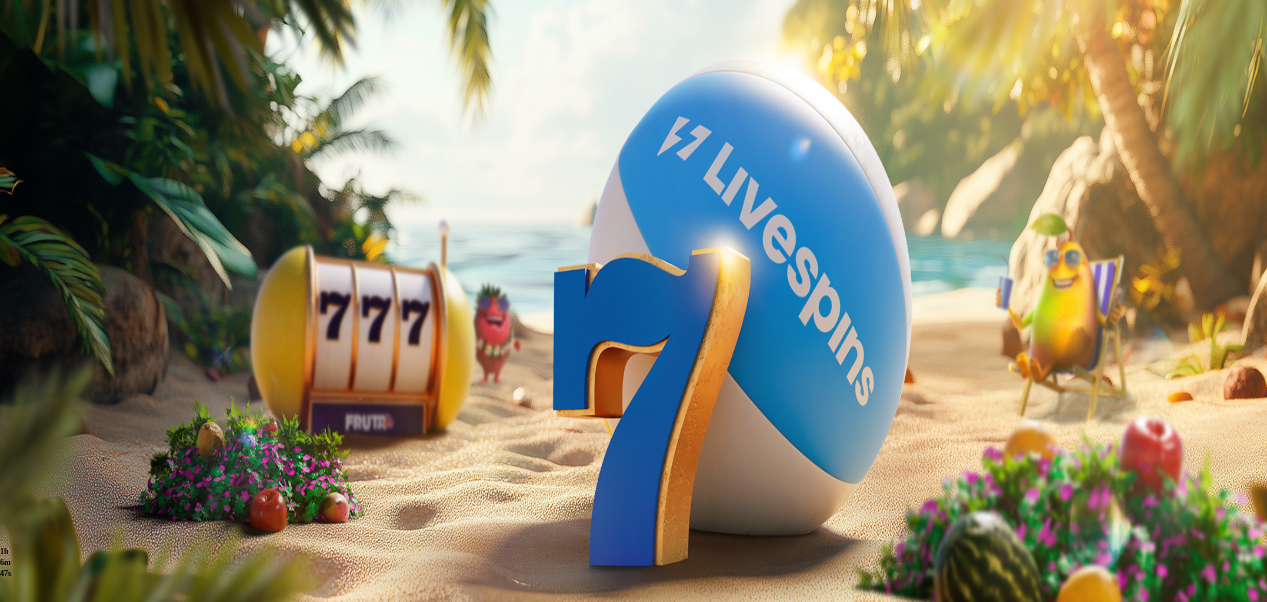 scroll, scrollTop: 0, scrollLeft: 0, axis: both 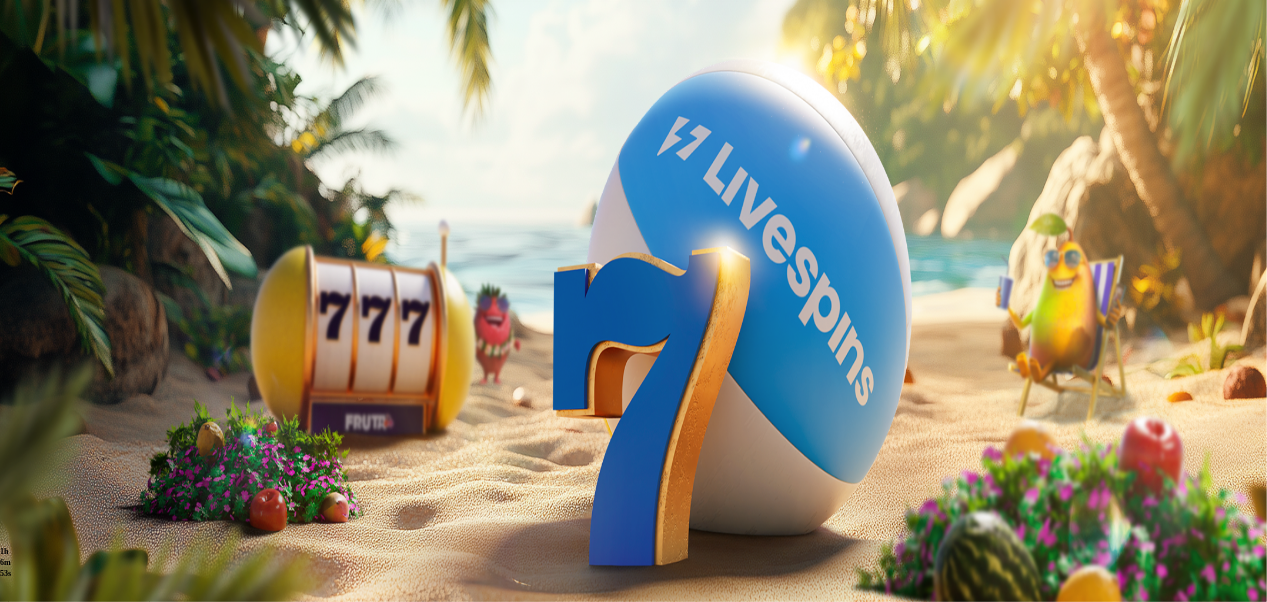 click at bounding box center [79, 845] 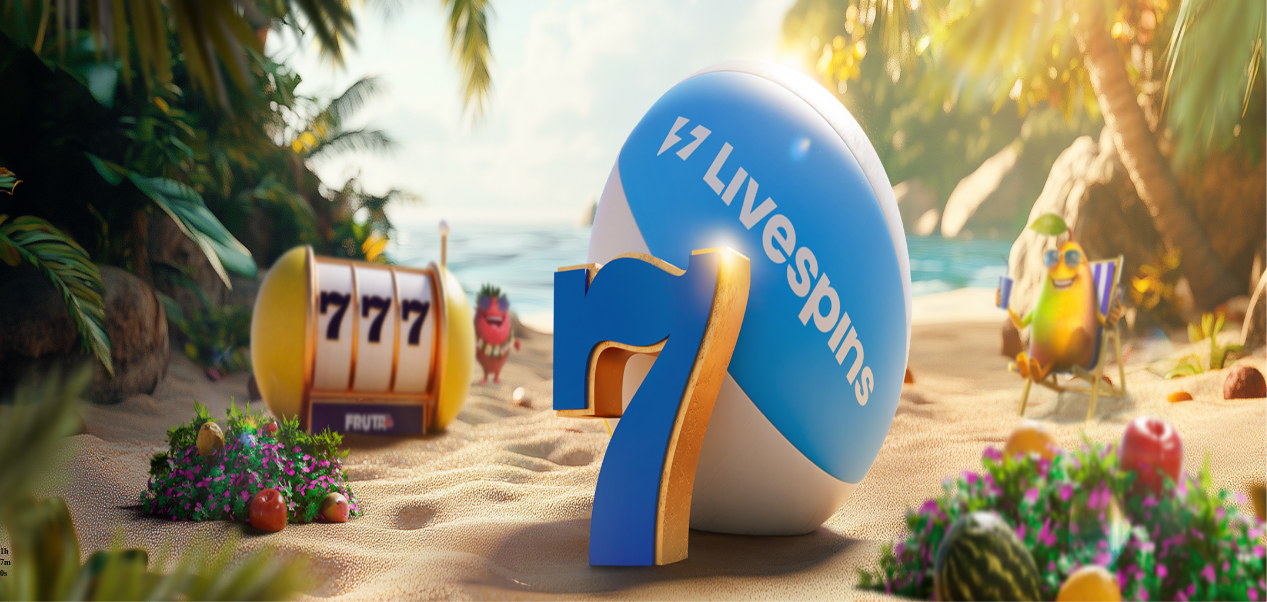 type on "***" 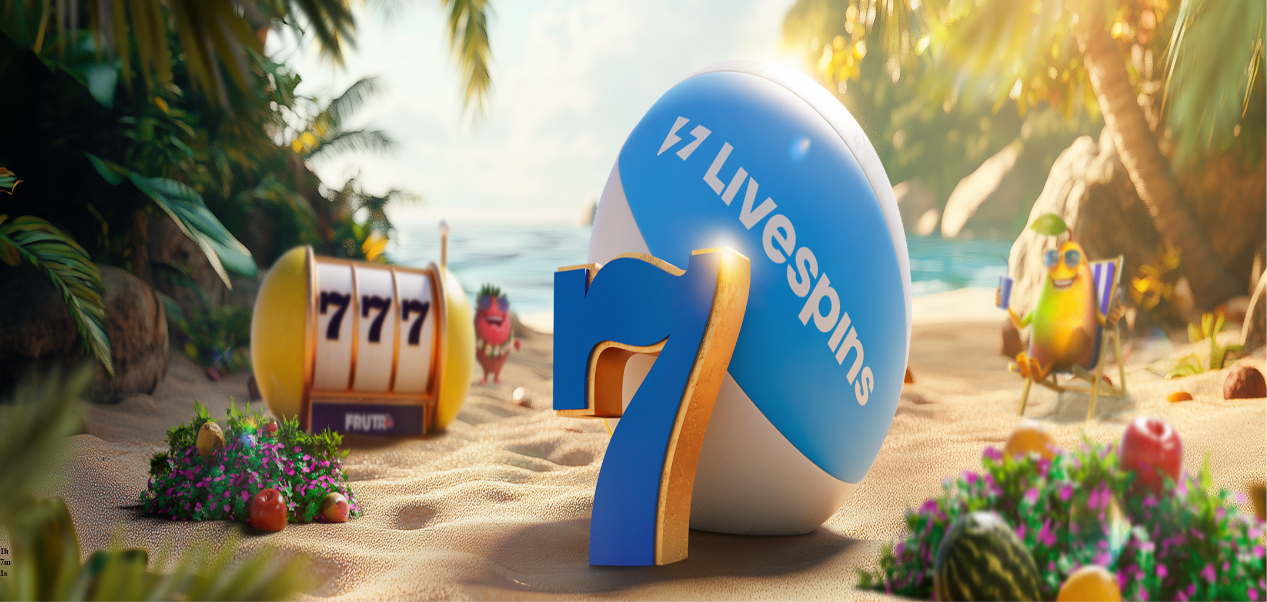 click on "Pelaa nyt" at bounding box center (871, 947) 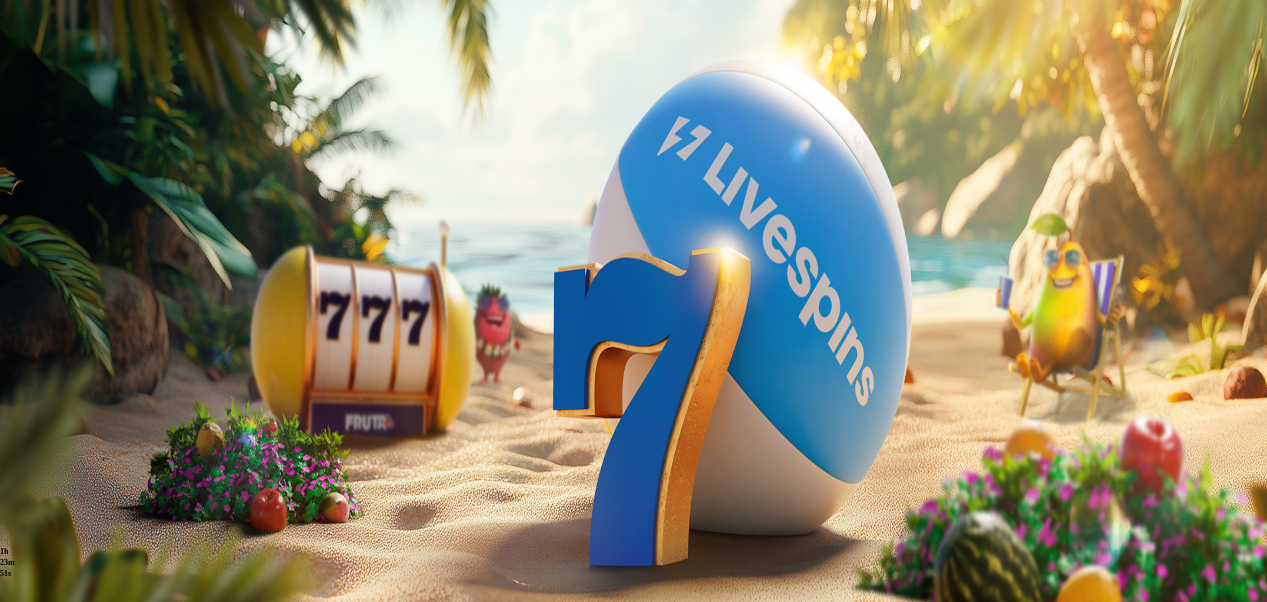 scroll, scrollTop: 0, scrollLeft: 0, axis: both 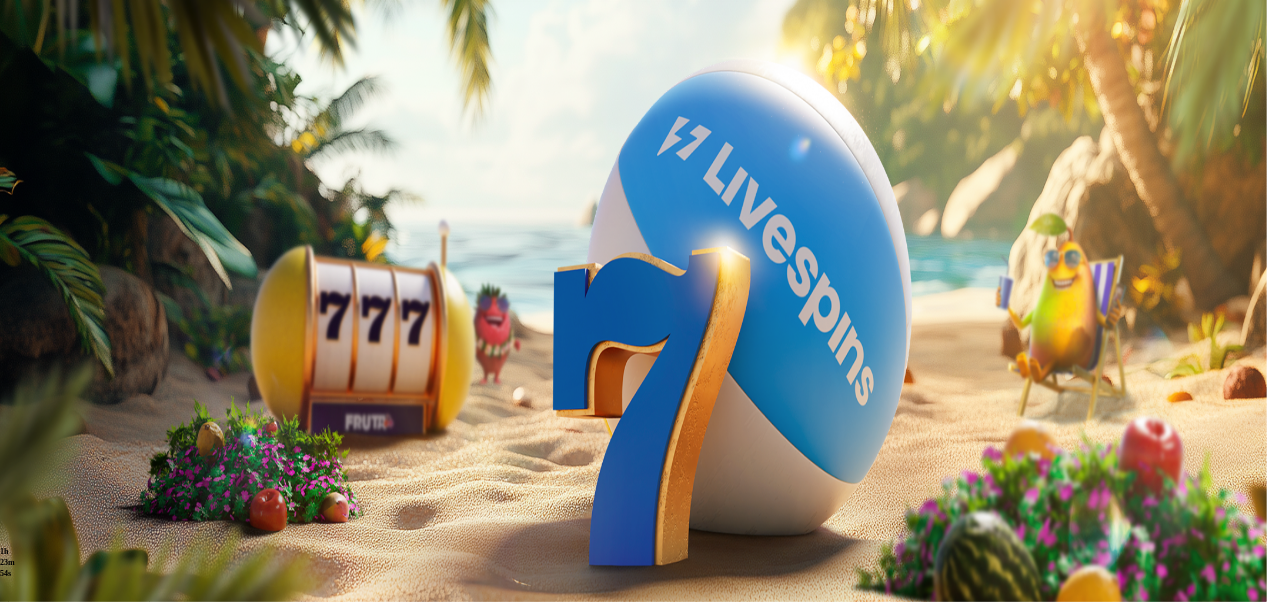 click at bounding box center [79, 845] 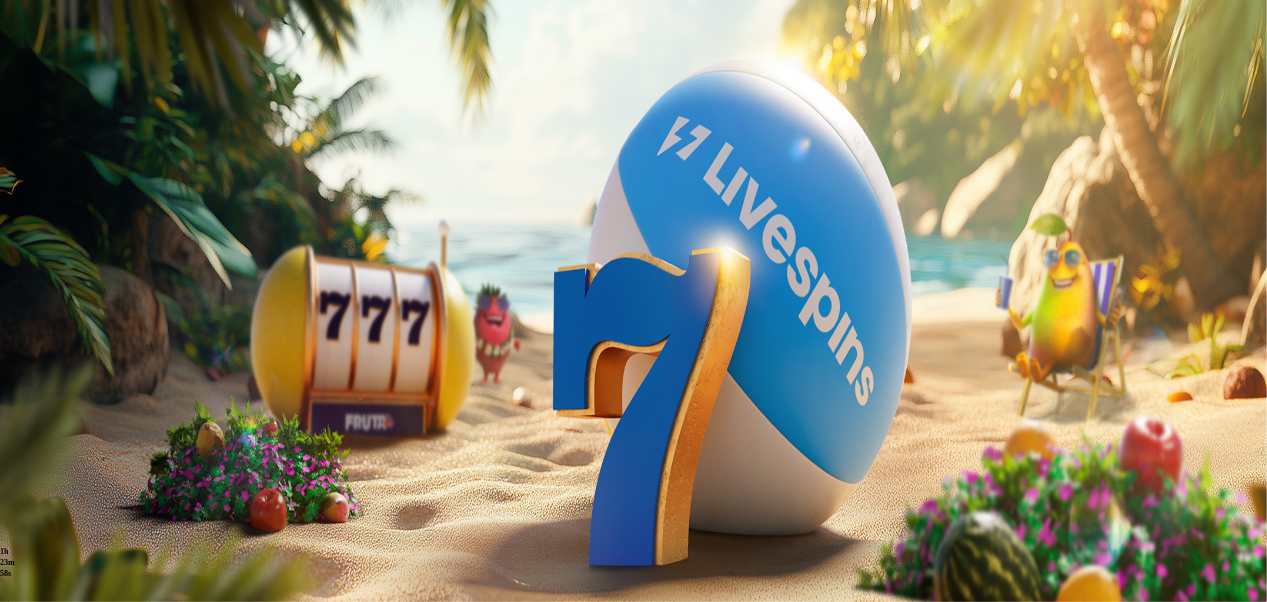 type on "****" 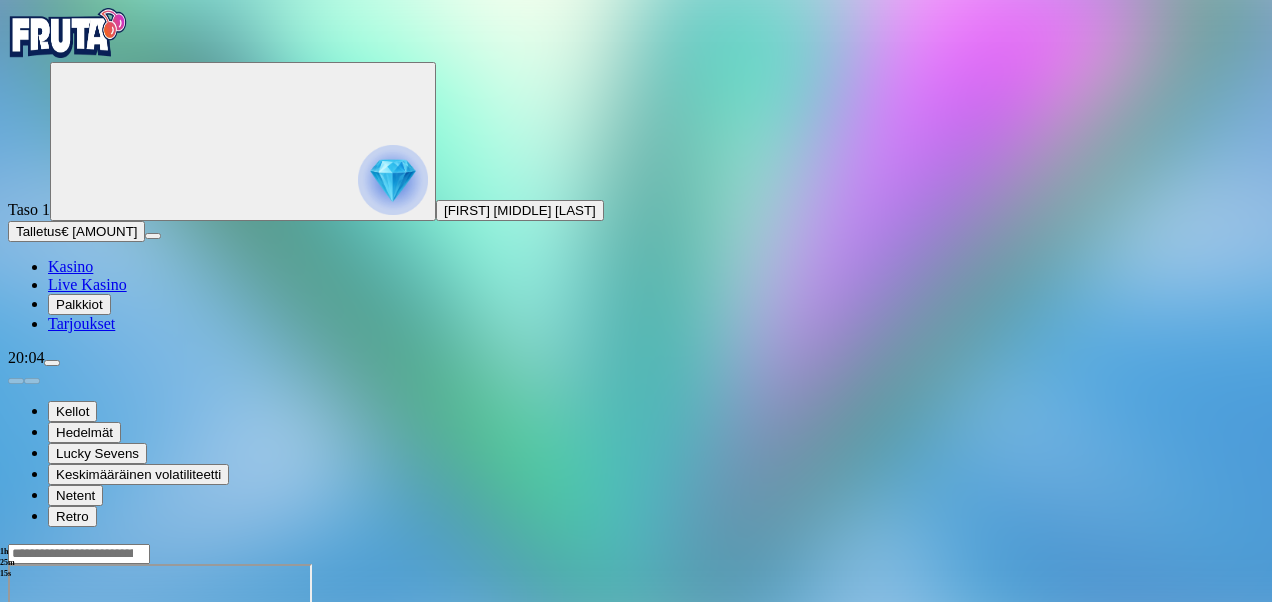 click at bounding box center (393, 180) 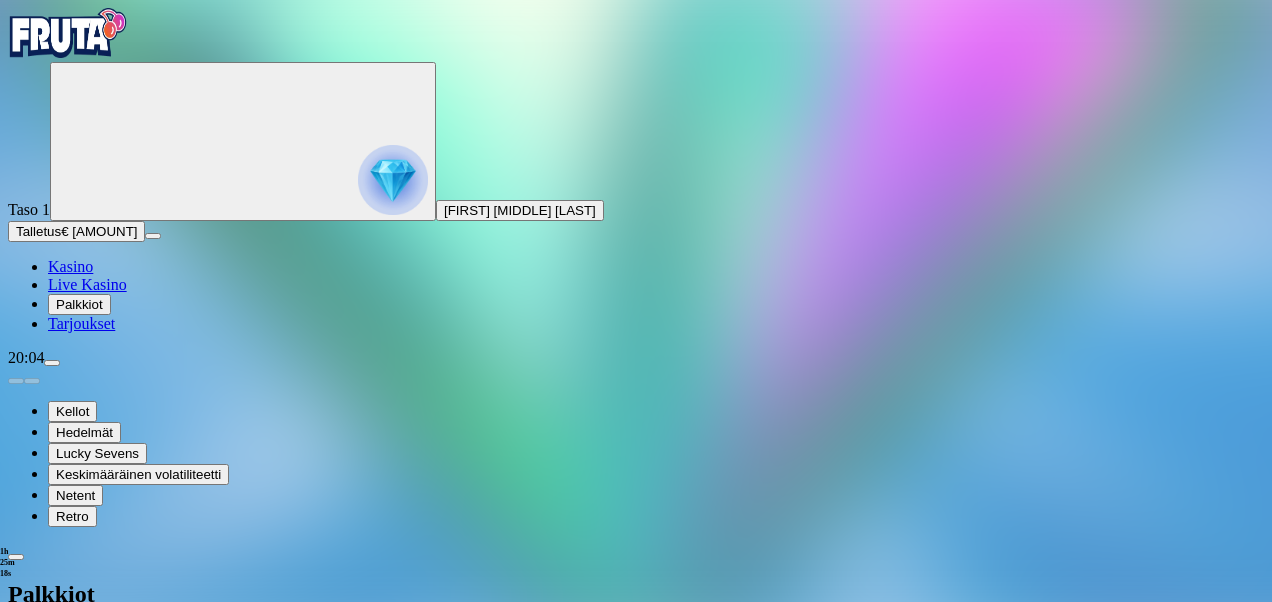 click at bounding box center [16, 557] 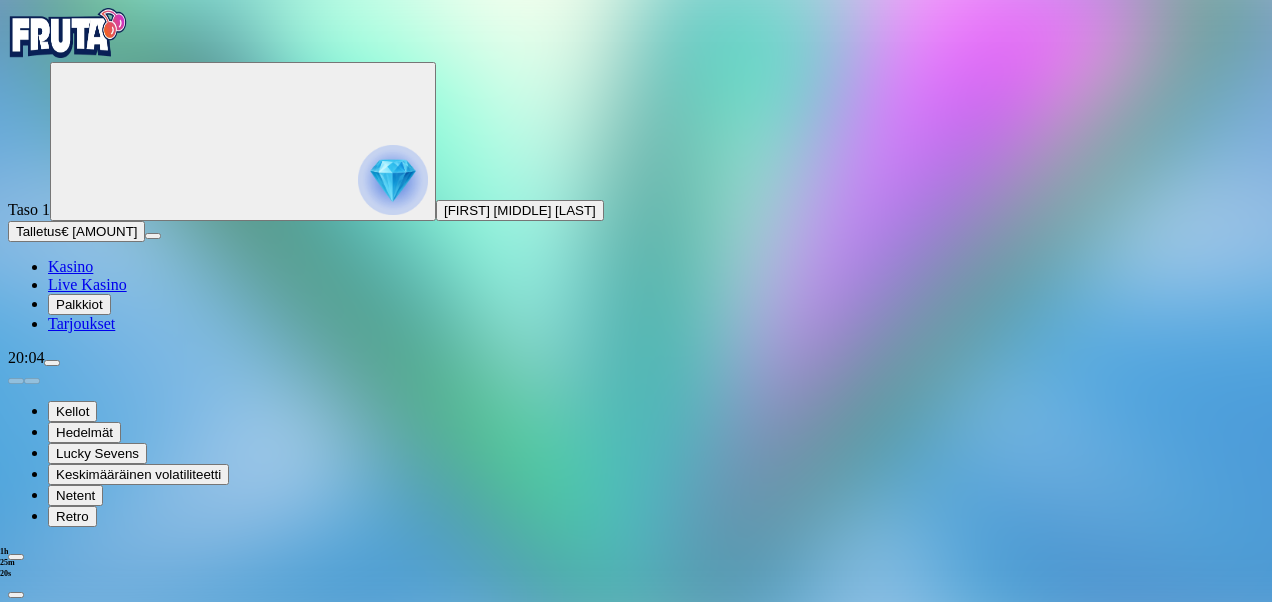 scroll, scrollTop: 26, scrollLeft: 0, axis: vertical 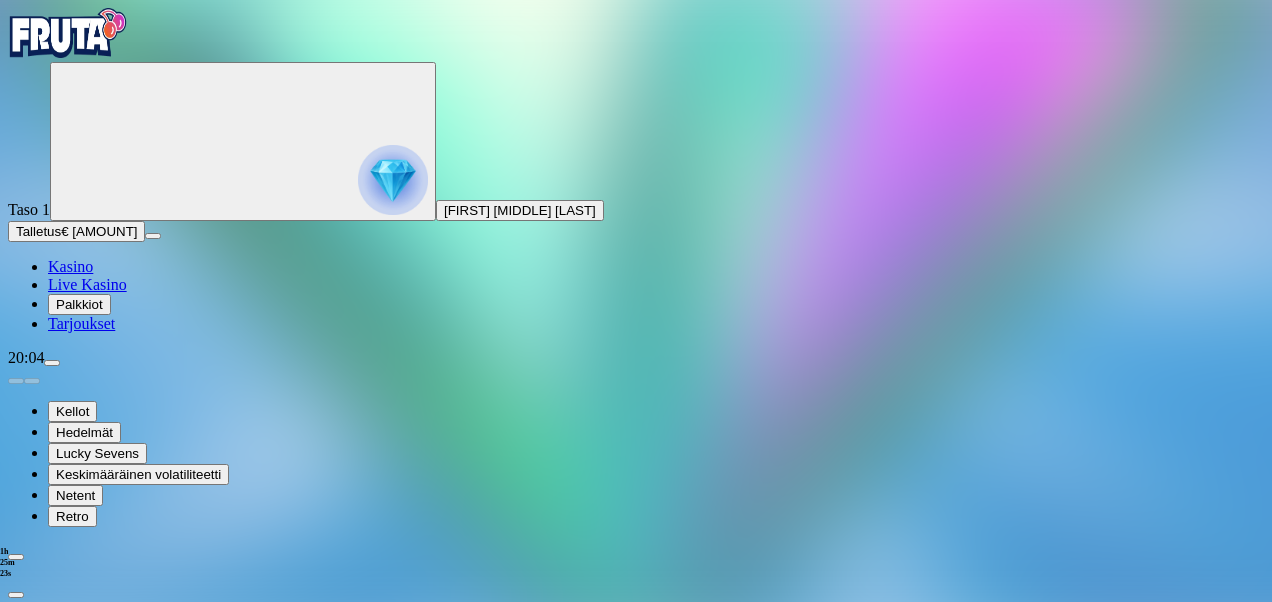 click on "Peli Historia" at bounding box center [89, 888] 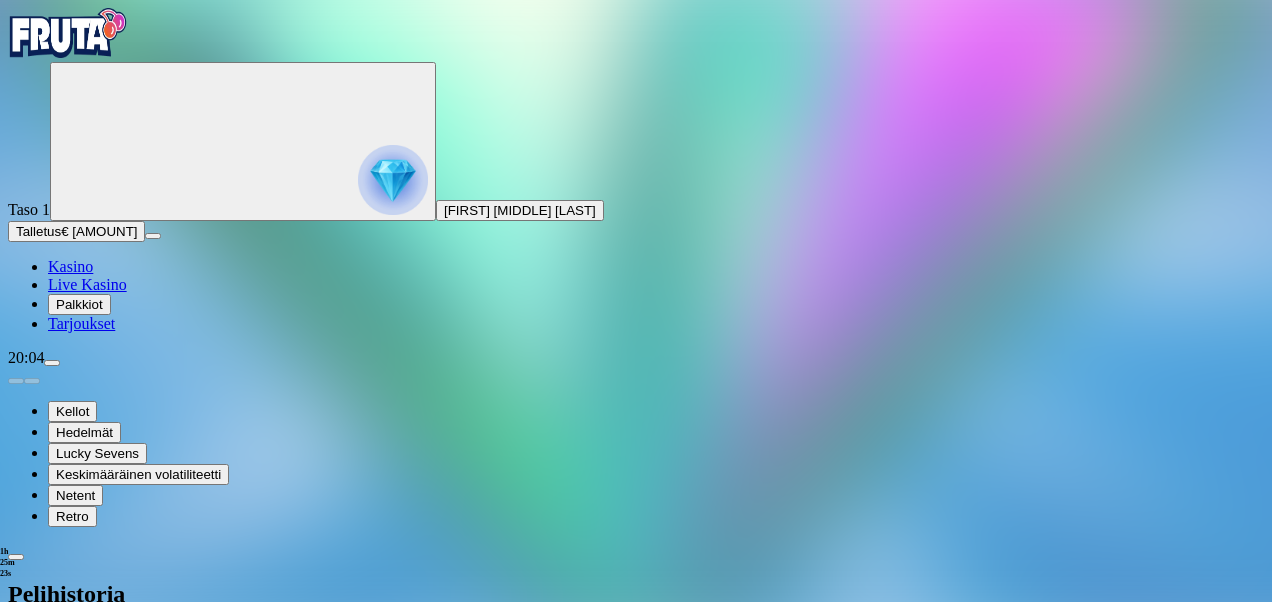 scroll, scrollTop: 0, scrollLeft: 0, axis: both 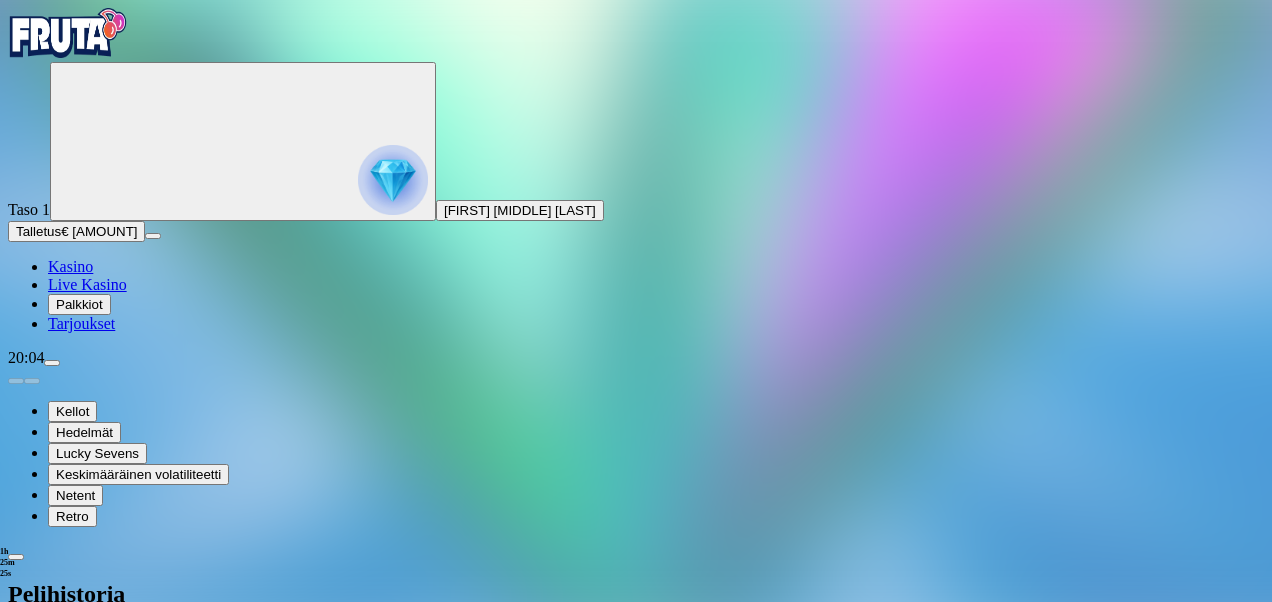 click on "Viimeiset 24 tuntia" at bounding box center (70, 656) 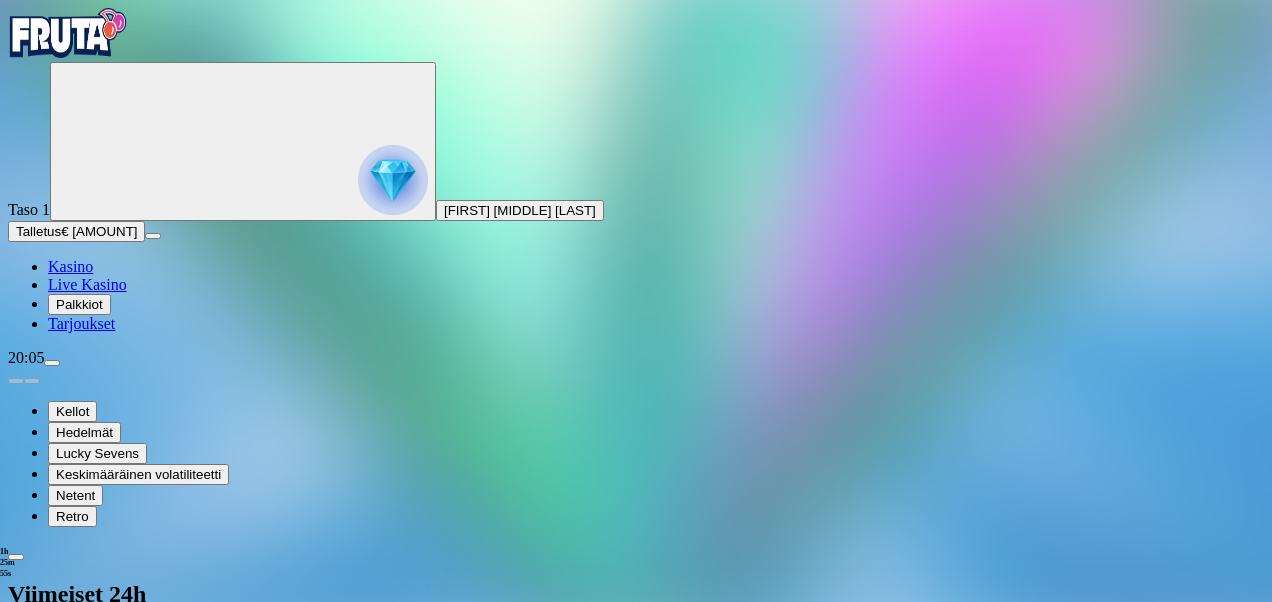 scroll, scrollTop: 9224, scrollLeft: 0, axis: vertical 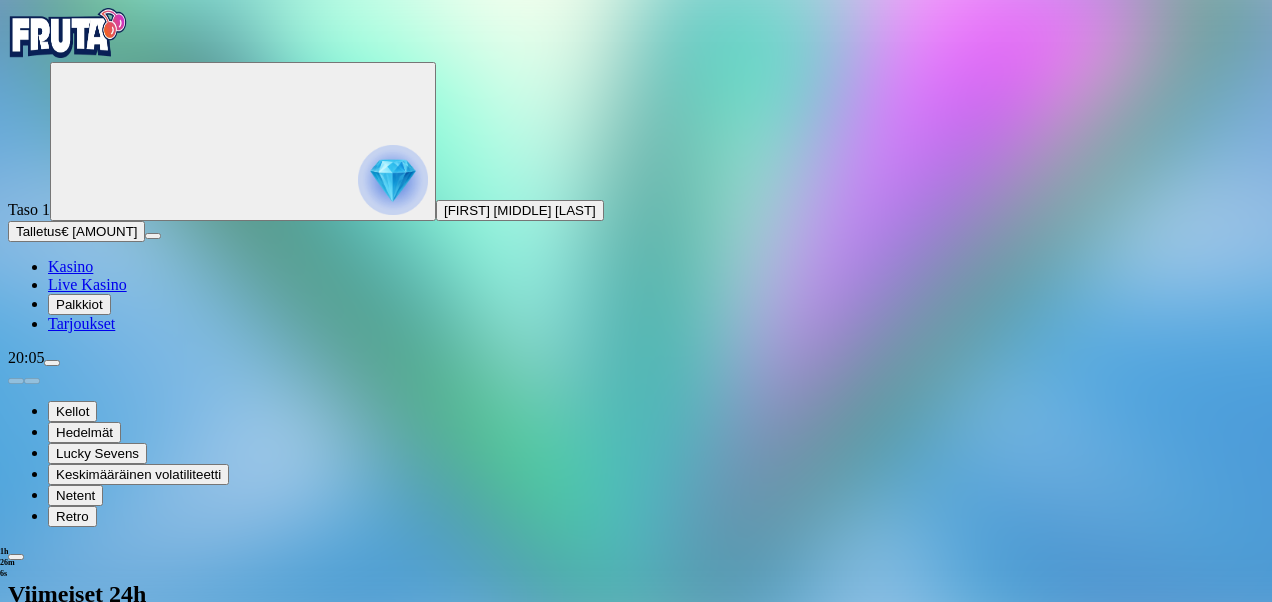 drag, startPoint x: 236, startPoint y: 95, endPoint x: 576, endPoint y: 499, distance: 528.0303 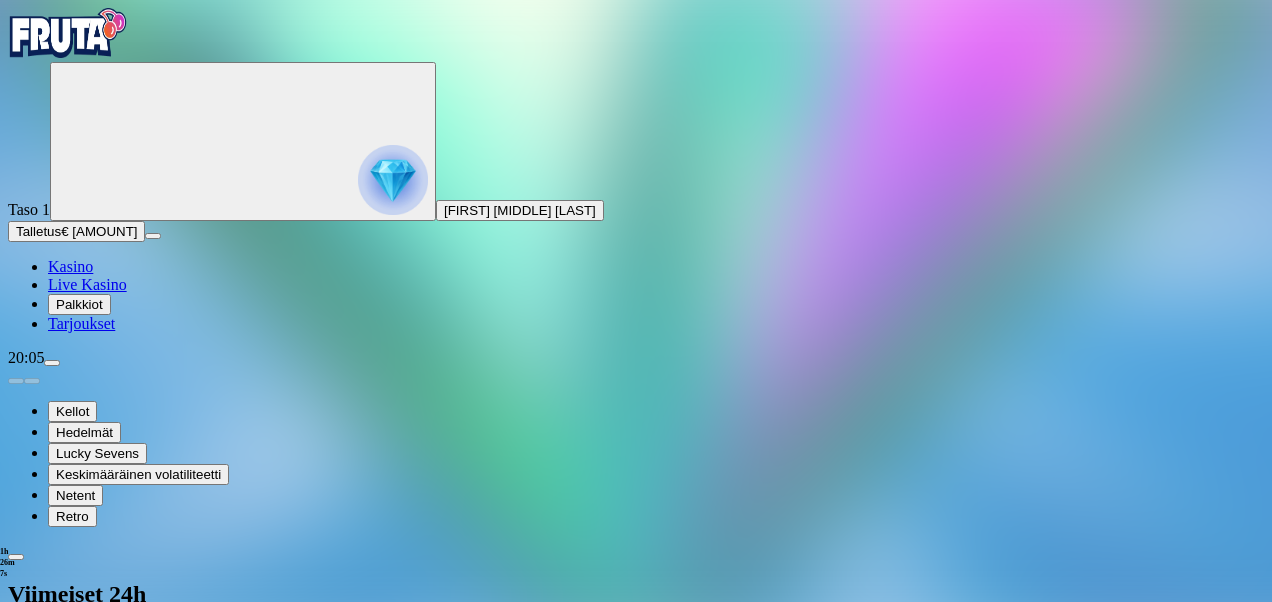 copy on "[DATE] [TIME] Panos  : EUR   [NUMBER] Voitto  : EUR   [NUMBER] [DATE] [TIME] Panos  : EUR   [NUMBER] Voitto  : EUR   [NUMBER] [DATE] [TIME] Panos  : EUR   [NUMBER] Voitto  : EUR   [NUMBER] [DATE] [TIME] Panos  : EUR   [NUMBER] Voitto  : EUR   [NUMBER] [DATE] [TIME] Panos  : EUR   [NUMBER] Voitto  : EUR   [NUMBER] [DATE] [TIME] Panos  : EUR   [NUMBER] Voitto  : EUR   [NUMBER] [DATE] [TIME] Panos  : EUR   [NUMBER] Voitto  : EUR   [NUMBER] [DATE] [TIME] Panos  : EUR   [NUMBER] Voitto  : EUR   [NUMBER] [DATE] [TIME] Panos  : EUR   [NUMBER] Voitto  : EUR   [NUMBER] [DATE] [TIME] Panos  : EUR   [NUMBER] Voitto  : EUR   [NUMBER] [DATE] [TIME] Panos  : EUR   [NUMBER] Voitto  : EUR   [NUMBER] [DATE] [TIME] Panos  : EUR   [NUMBER] Voitto  : EUR   [NUMBER] [DATE] [TIME] Panos  : EUR   [NUMBER] Voitto  : EUR   [NUMBER] [DATE] [TIME] Panos  : EUR   [NUMBER] Voitt" 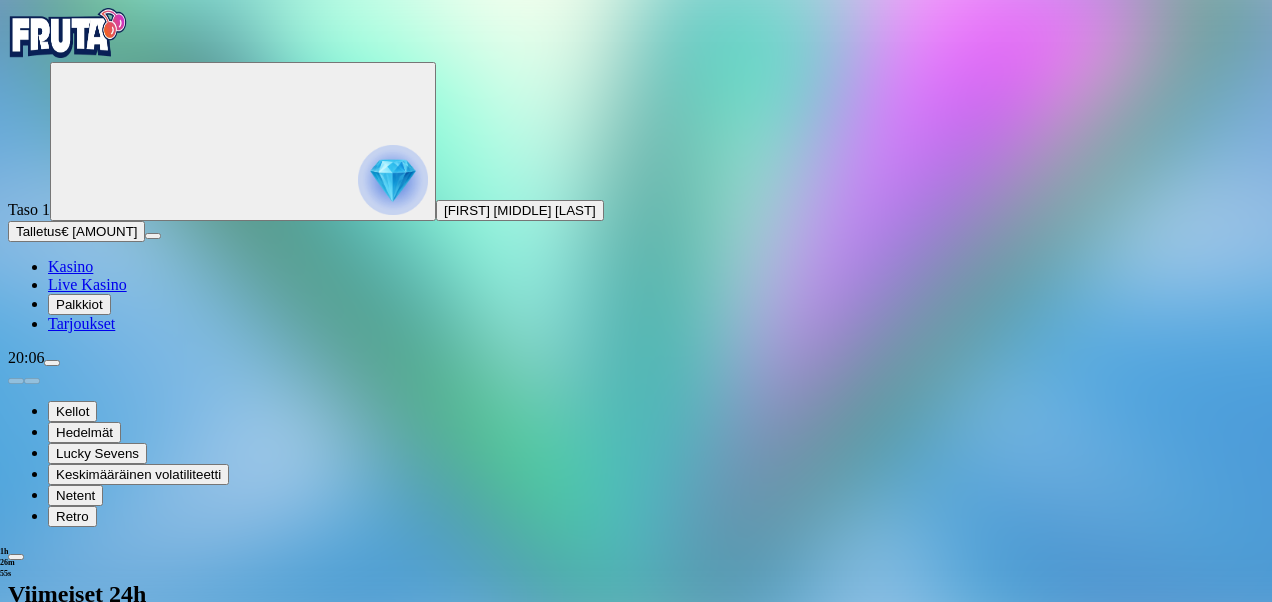 click on "Viimeiset 24h" at bounding box center [636, 594] 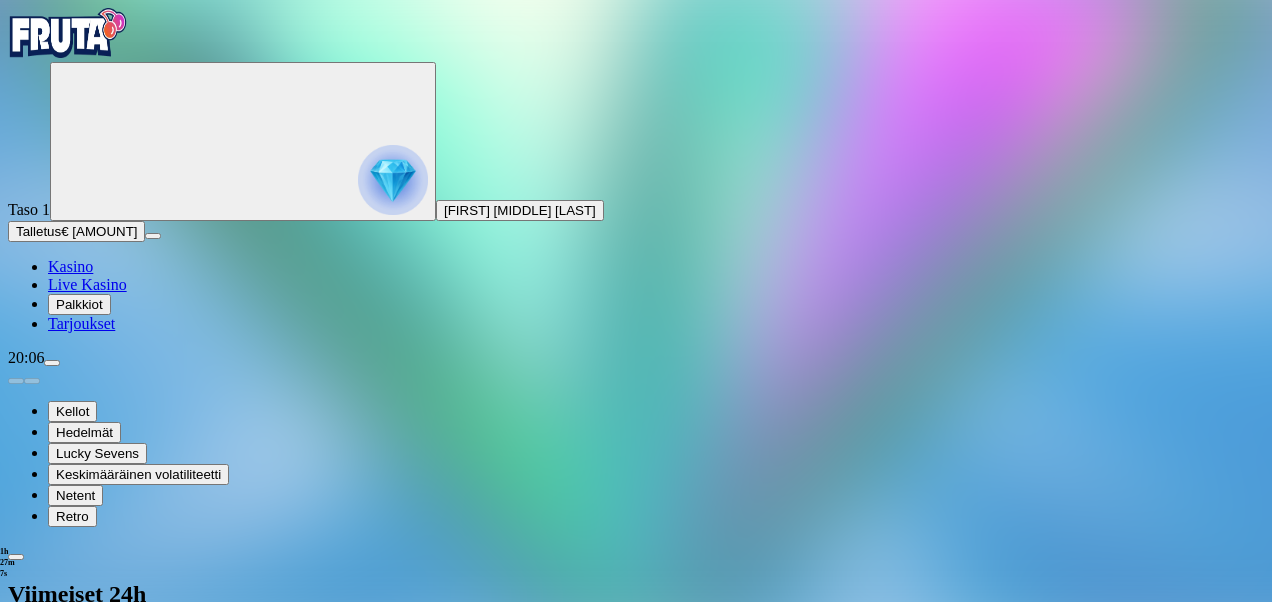 click at bounding box center (16, 642) 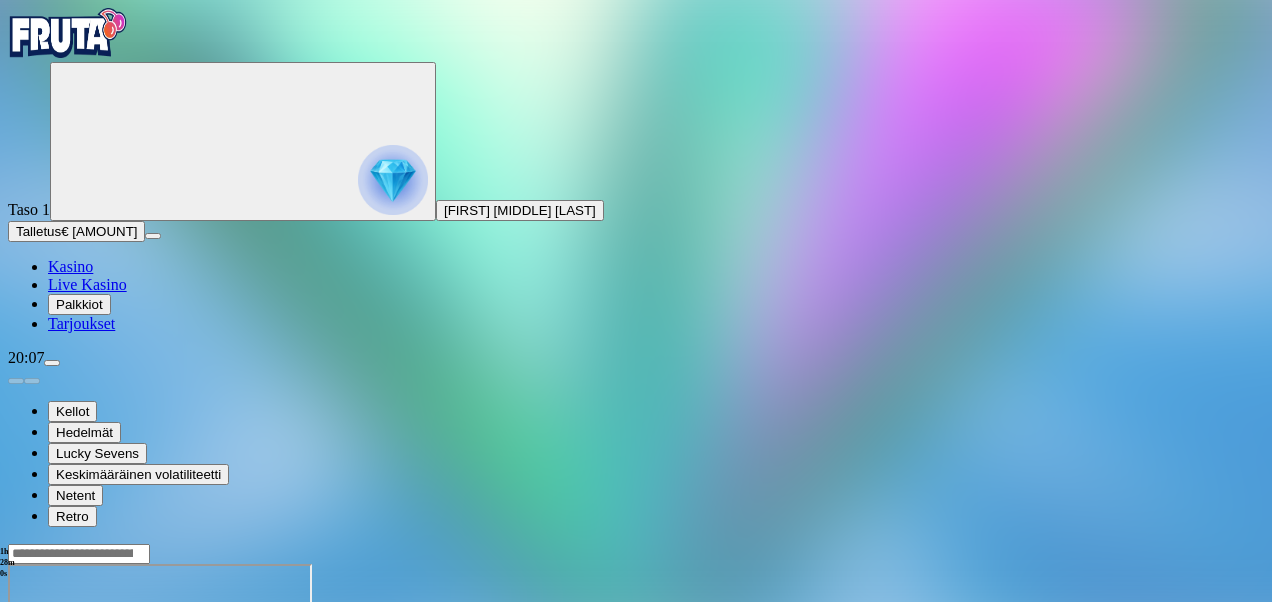 click at bounding box center [16, 736] 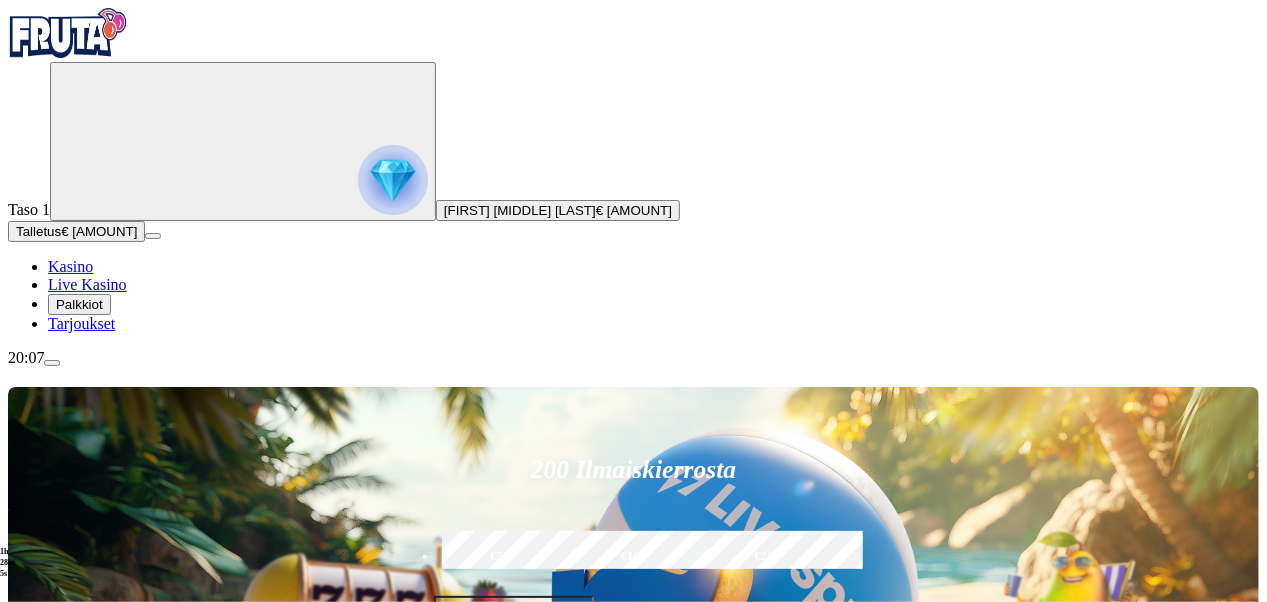 click at bounding box center (393, 180) 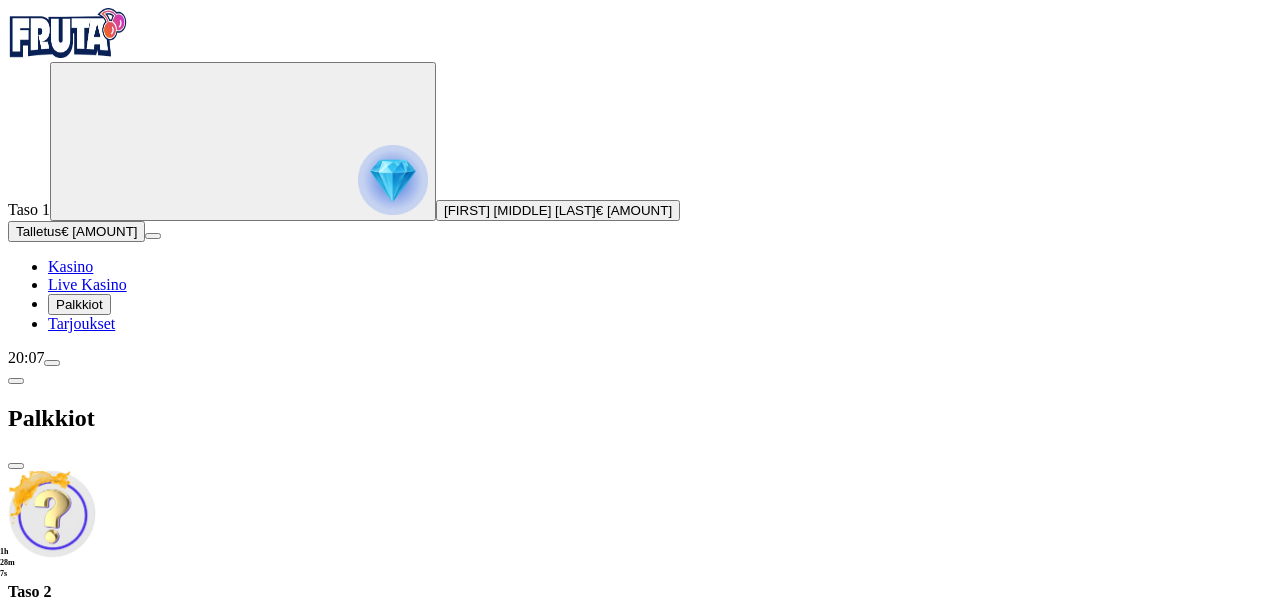 click at bounding box center [16, 381] 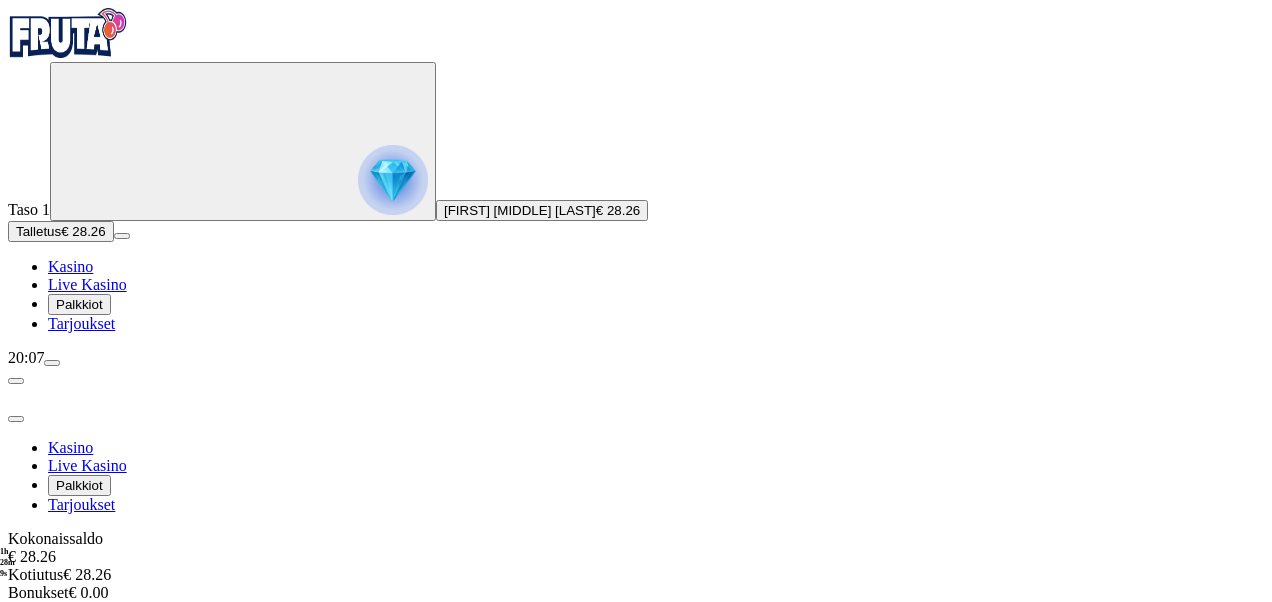 click on "Kotiutus" at bounding box center (40, 612) 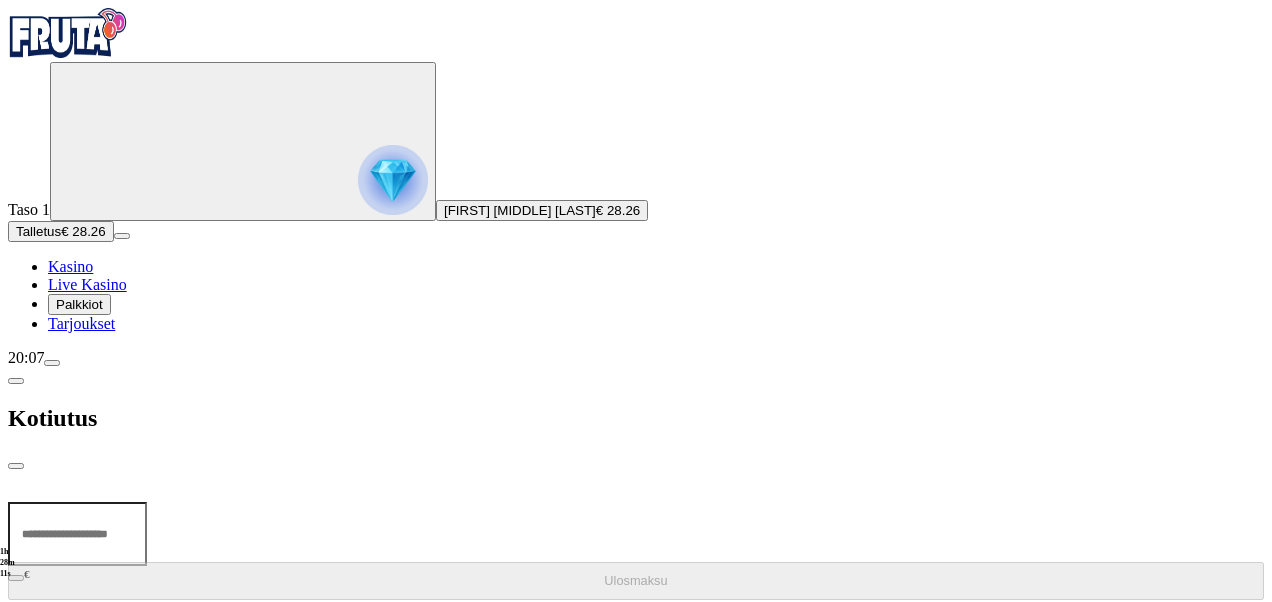 click at bounding box center [77, 534] 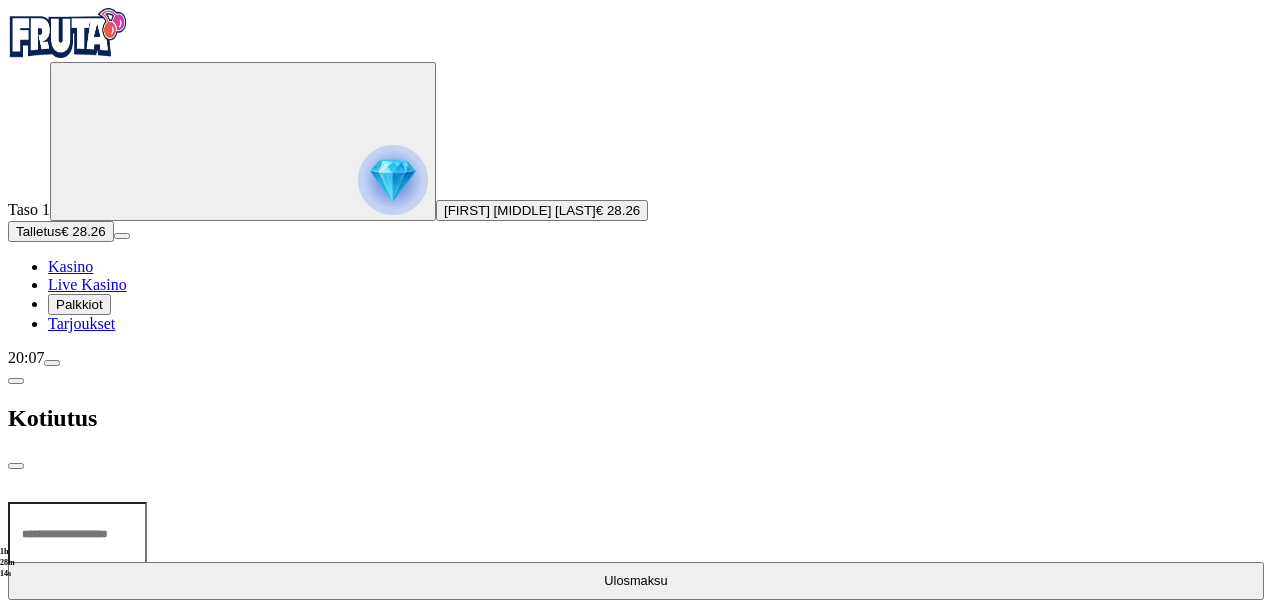 type on "**" 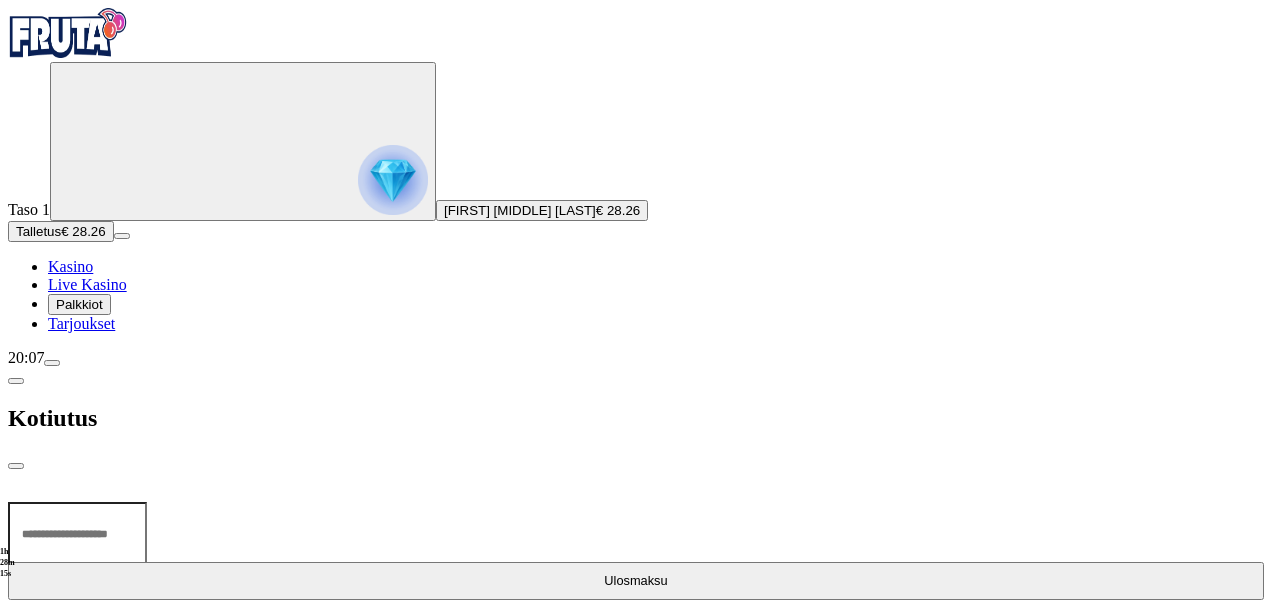 type 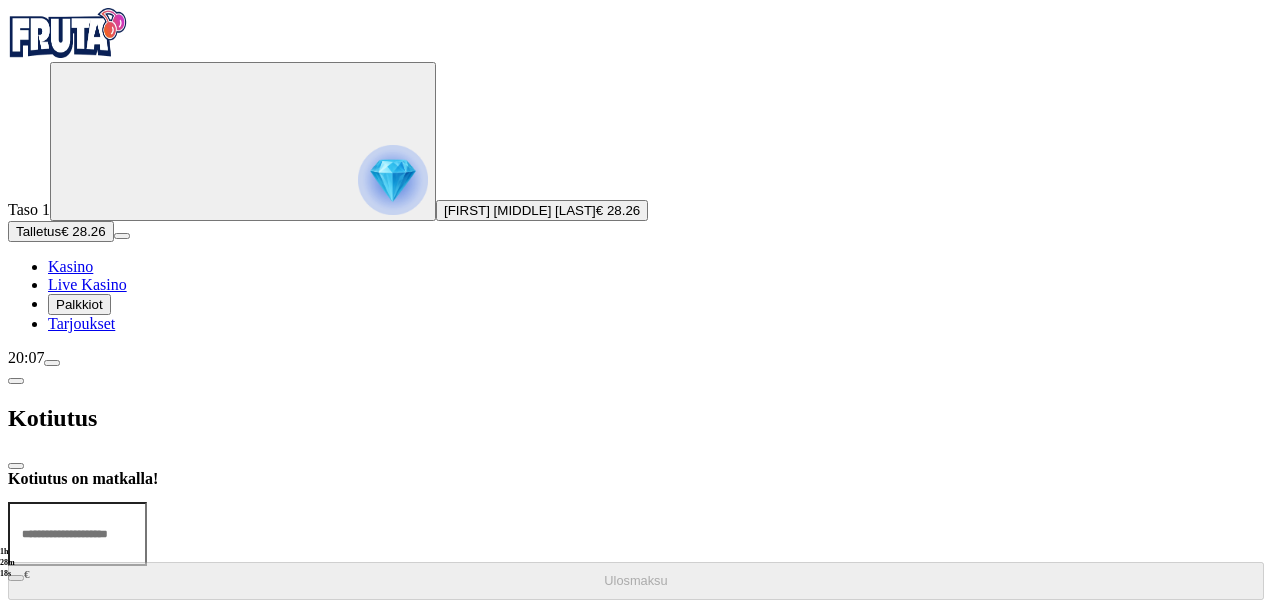 click at bounding box center [16, 381] 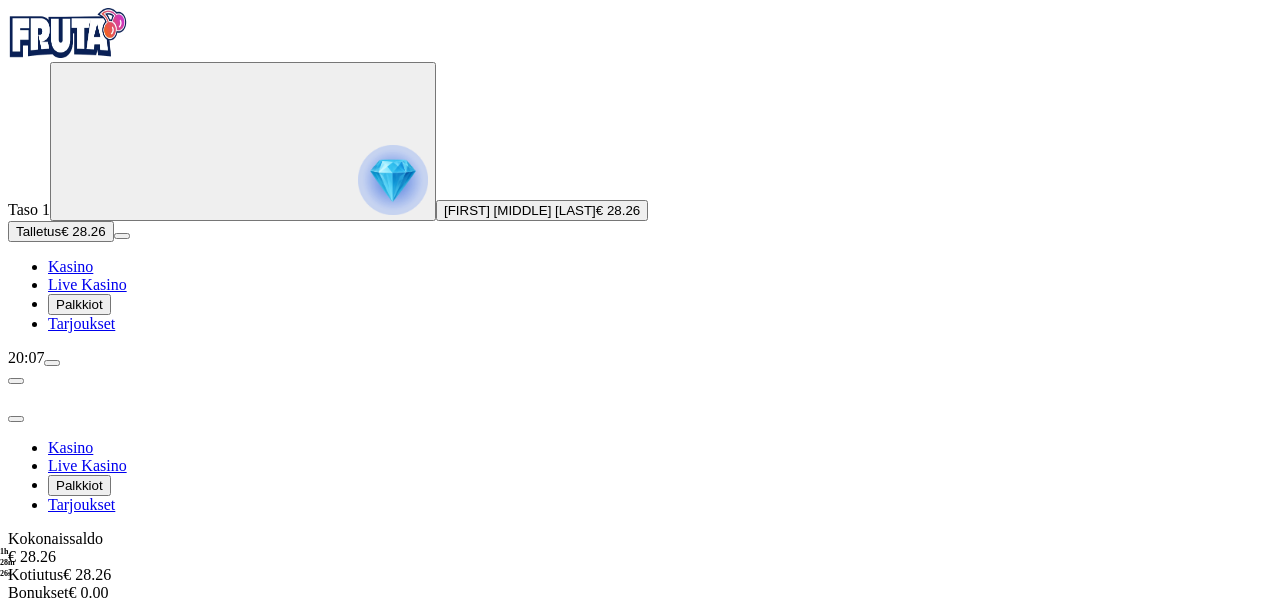 scroll, scrollTop: 0, scrollLeft: 0, axis: both 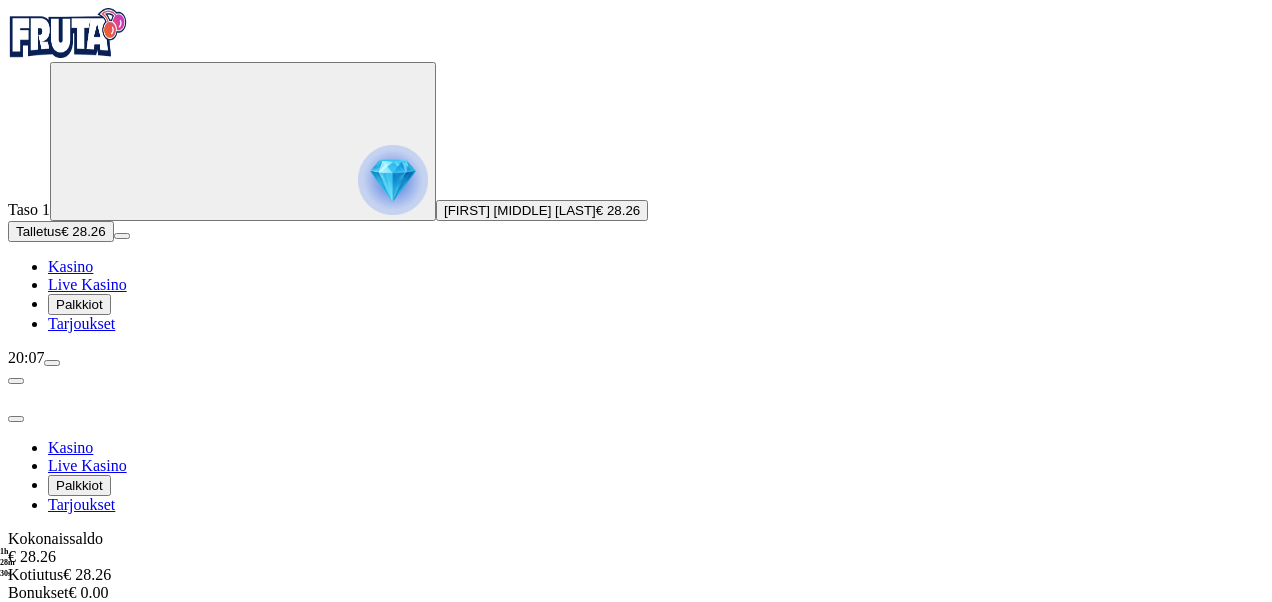 click on "Kotiutus" at bounding box center [40, 612] 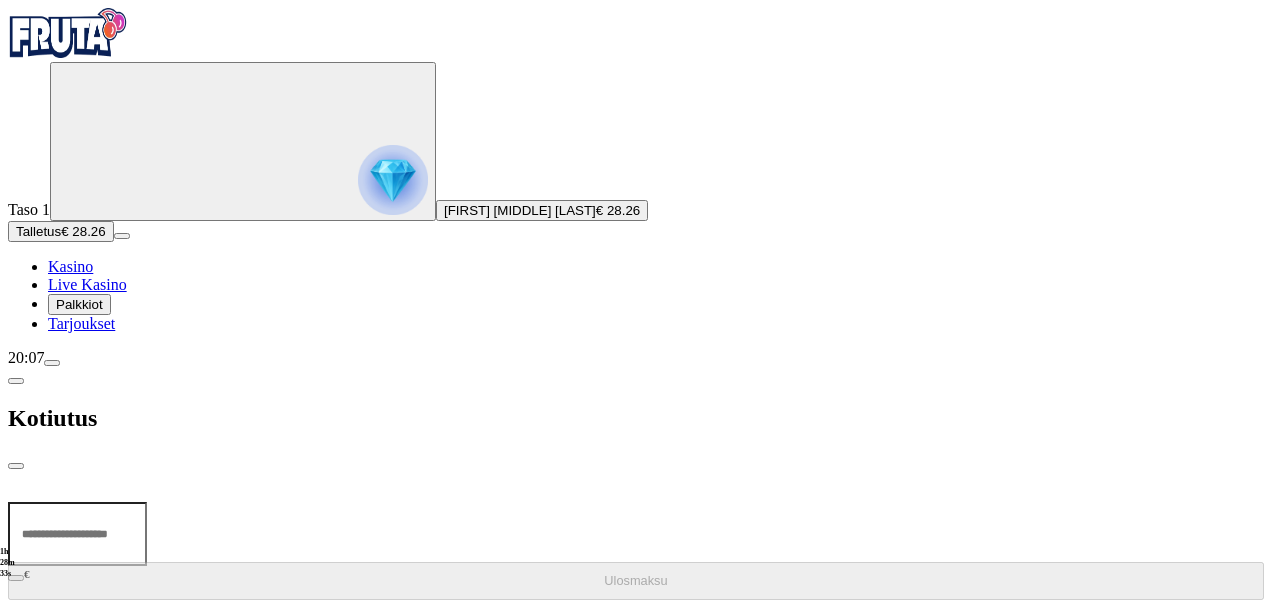 click at bounding box center (16, 381) 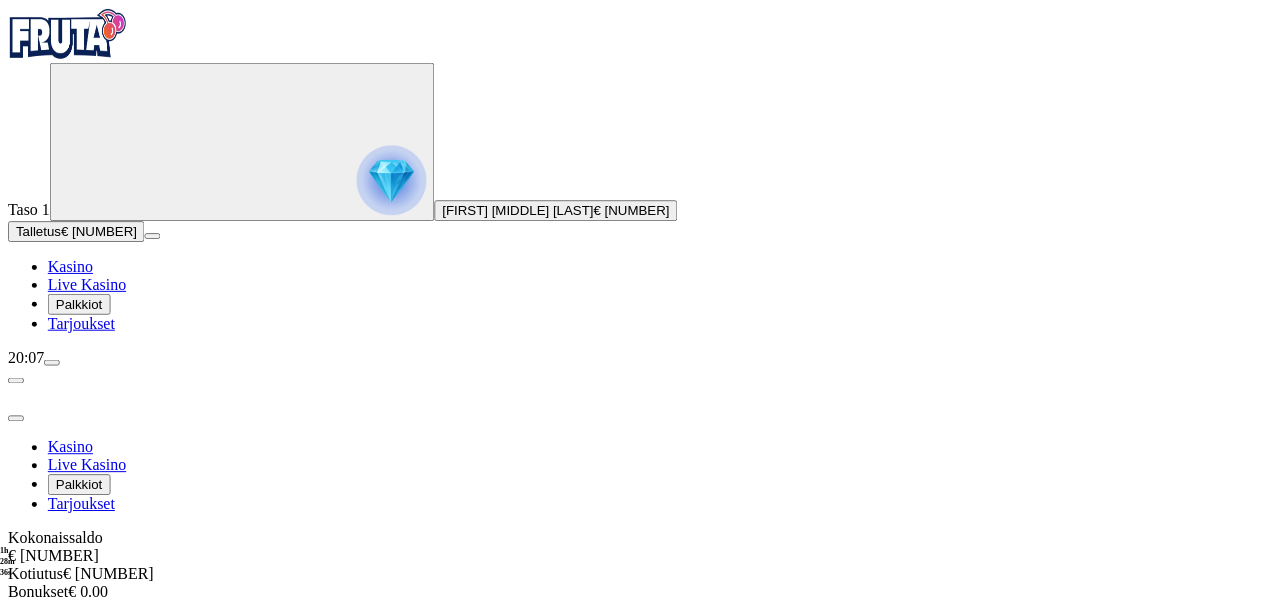 scroll, scrollTop: 0, scrollLeft: 0, axis: both 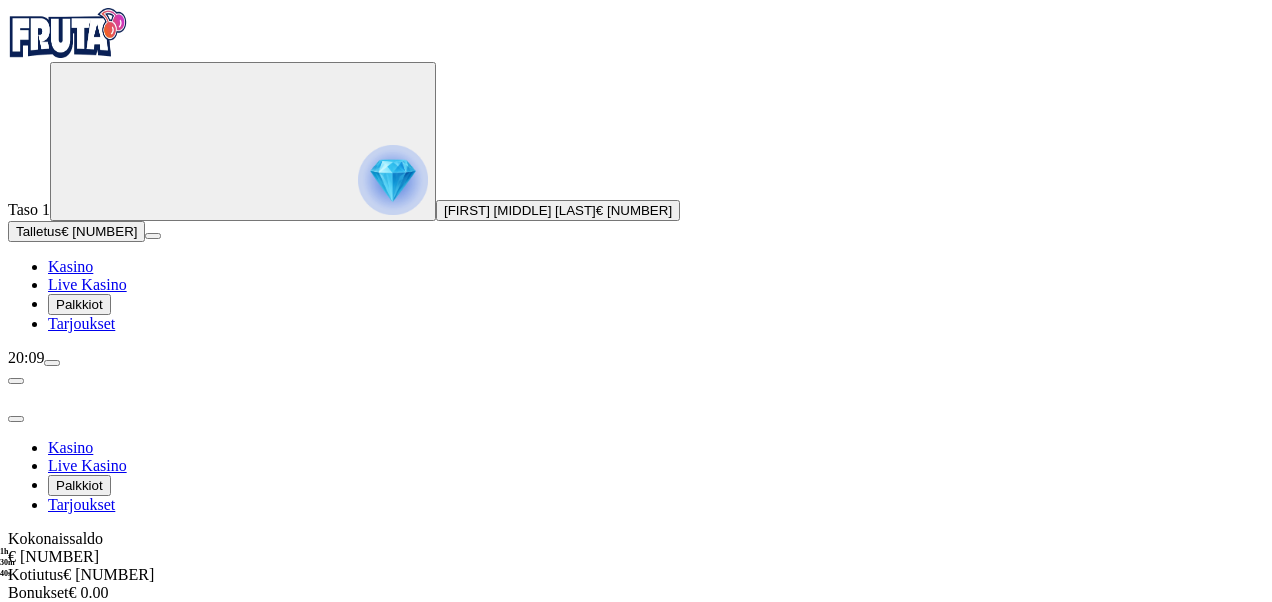 click on "Historia" at bounding box center [100, 712] 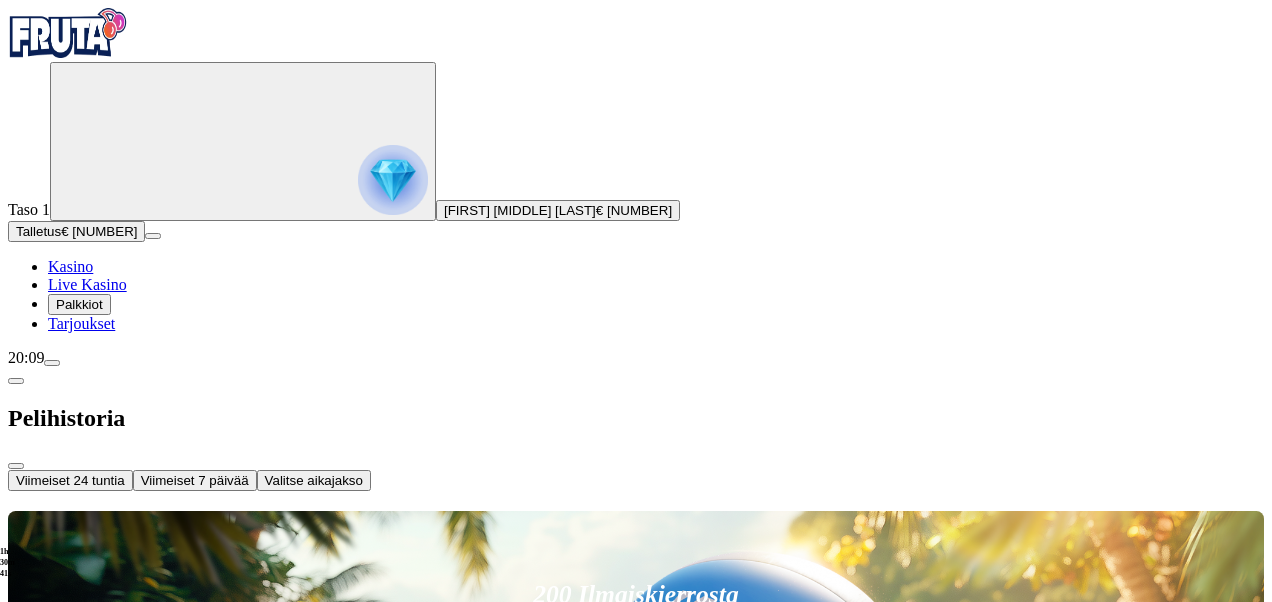 click on "Viimeiset 24 tuntia" at bounding box center (70, 480) 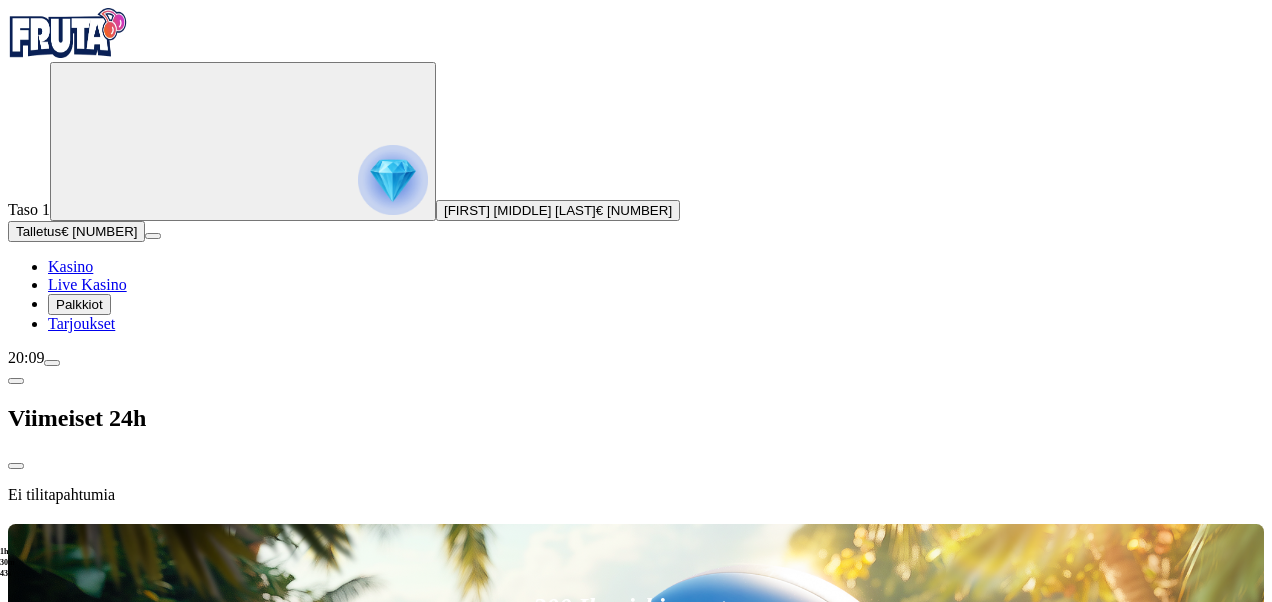 click at bounding box center [16, 381] 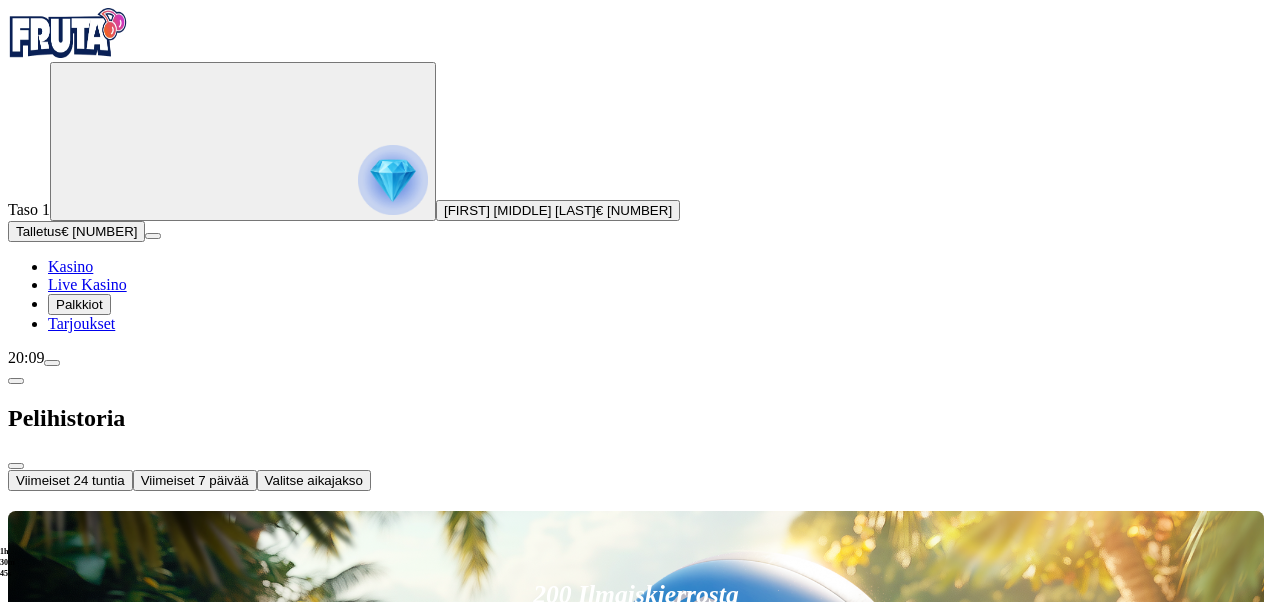 click at bounding box center [16, 381] 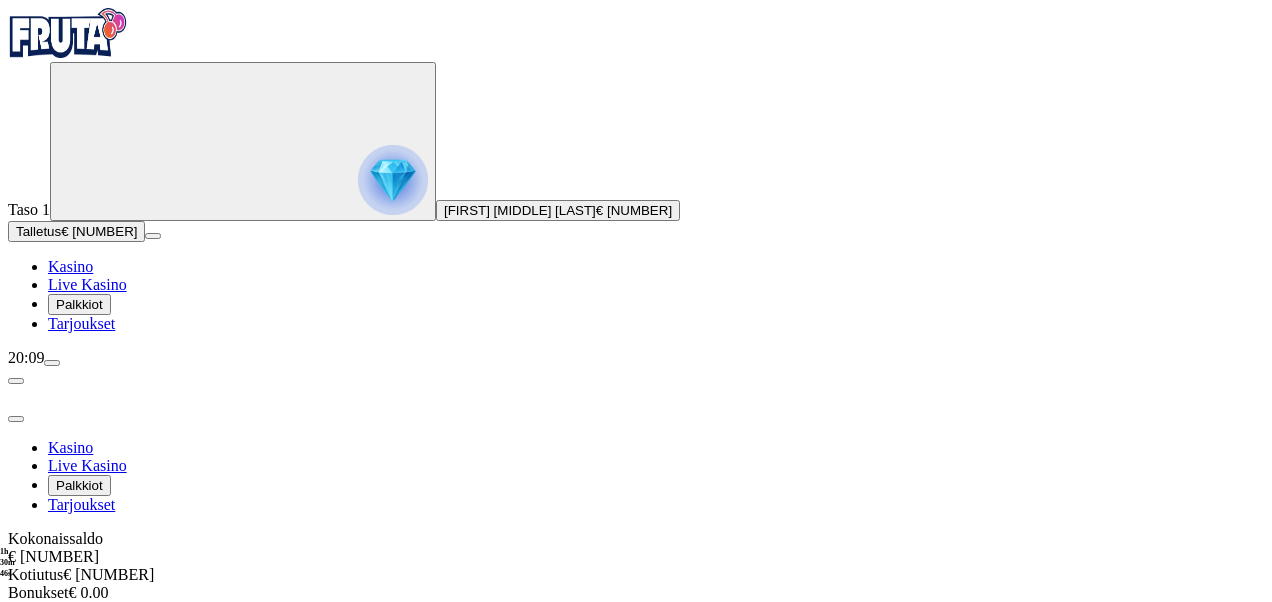 click at bounding box center (56, 733) 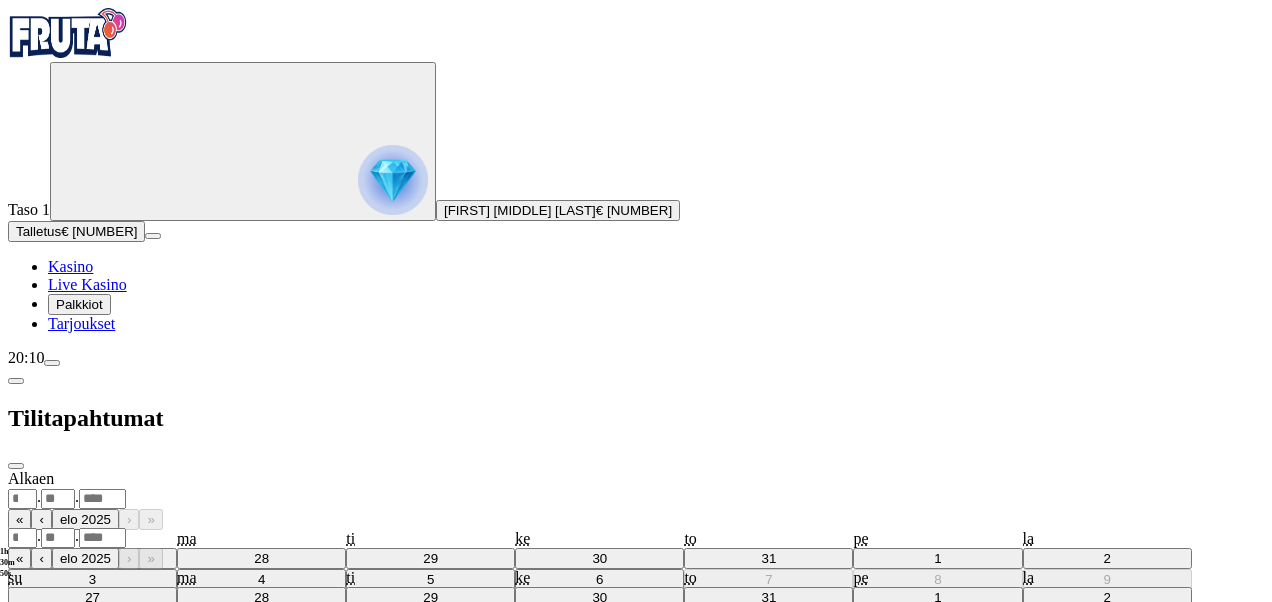 click on "******** ********" at bounding box center (39, 558) 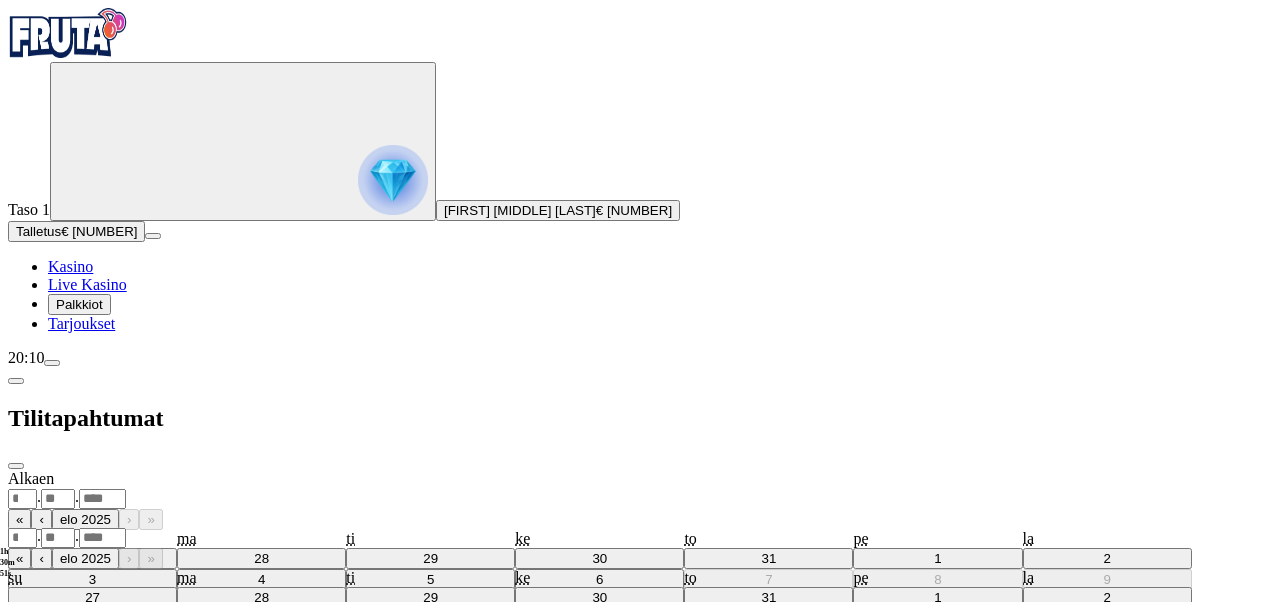 select on "********" 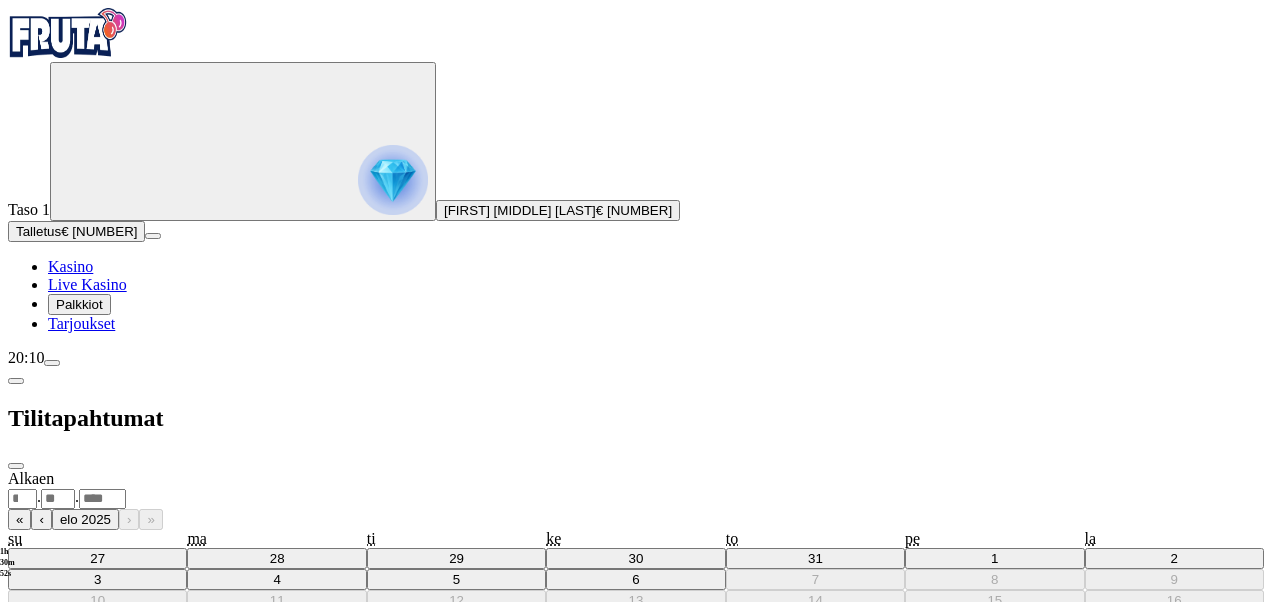 click at bounding box center [16, 381] 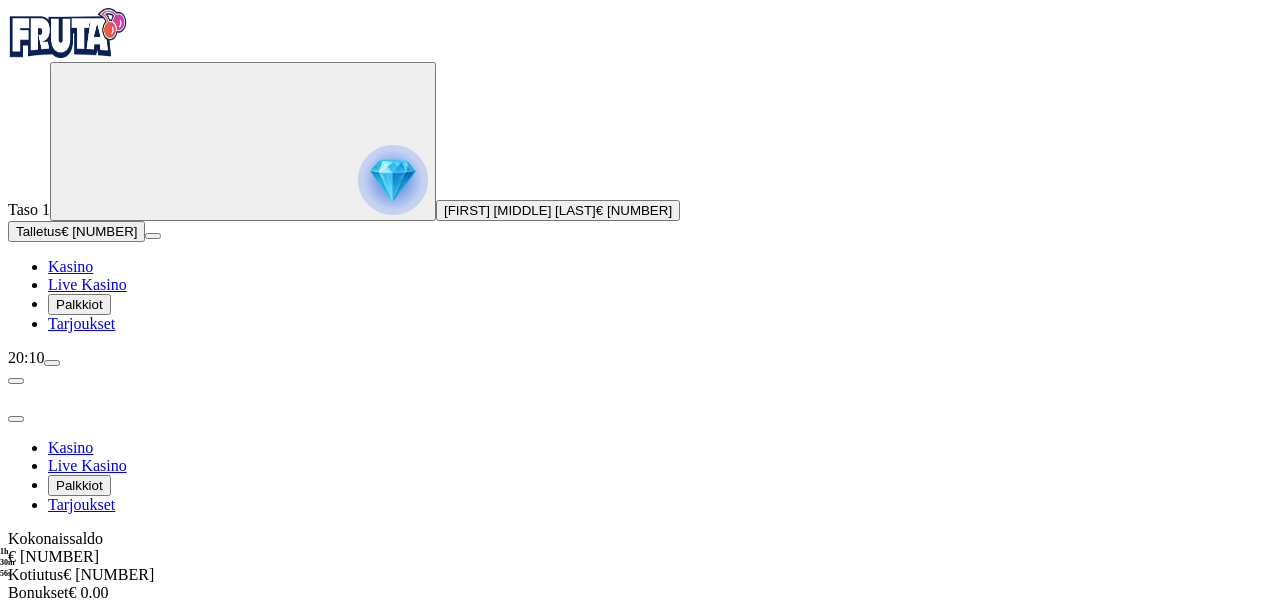 click at bounding box center [636, 865] 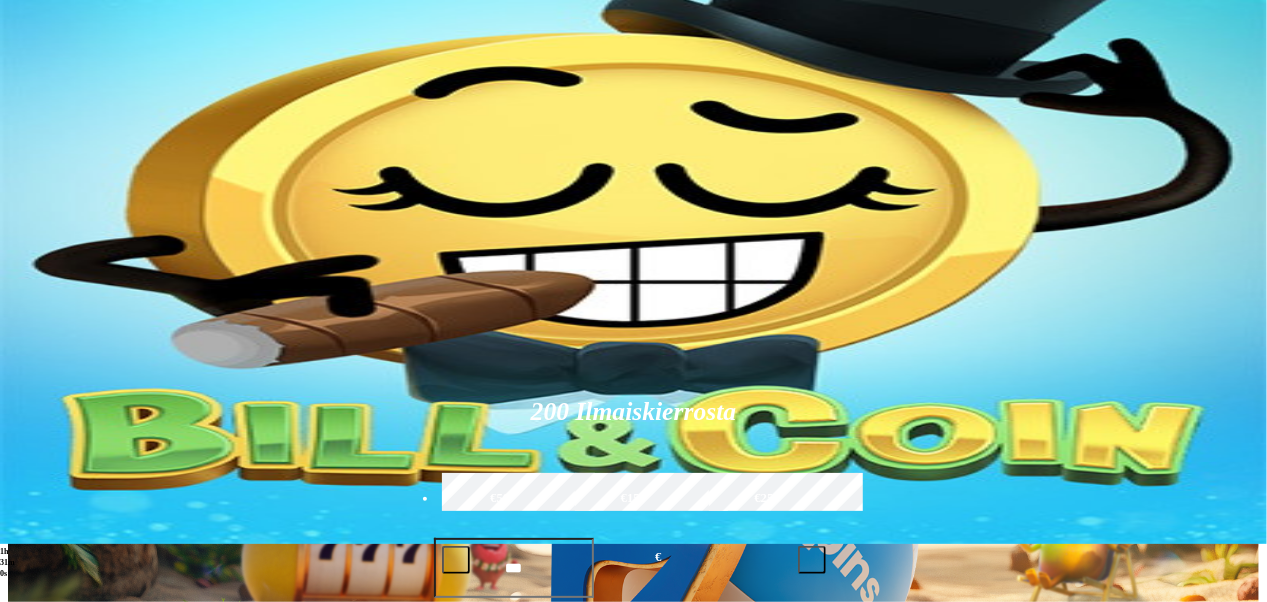 scroll, scrollTop: 0, scrollLeft: 0, axis: both 